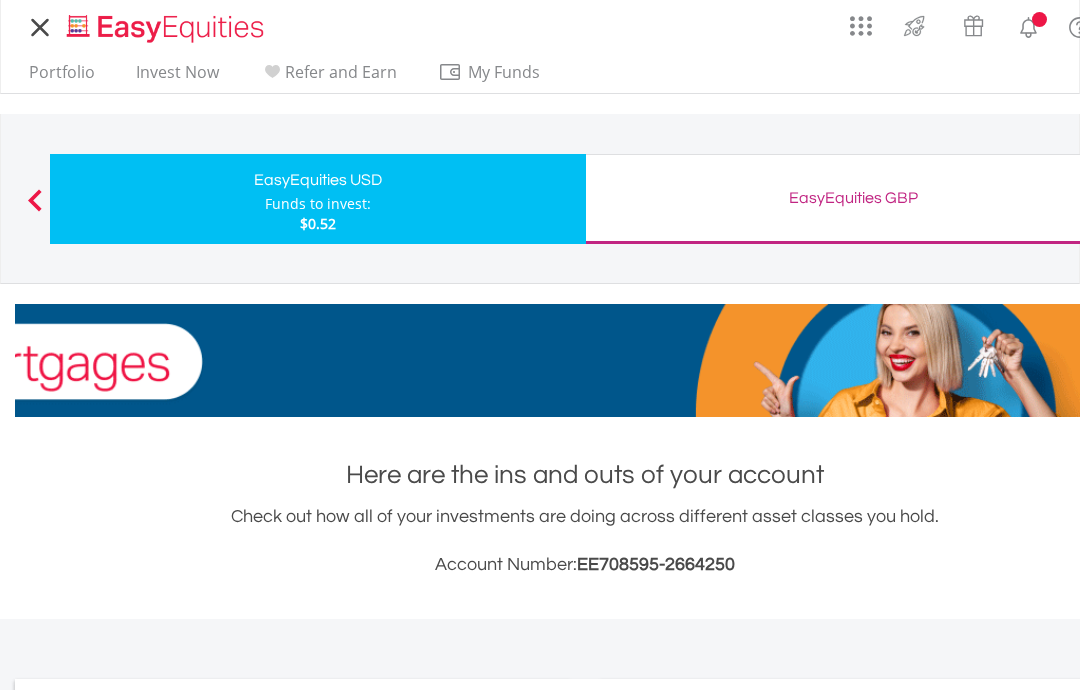 scroll, scrollTop: 0, scrollLeft: 0, axis: both 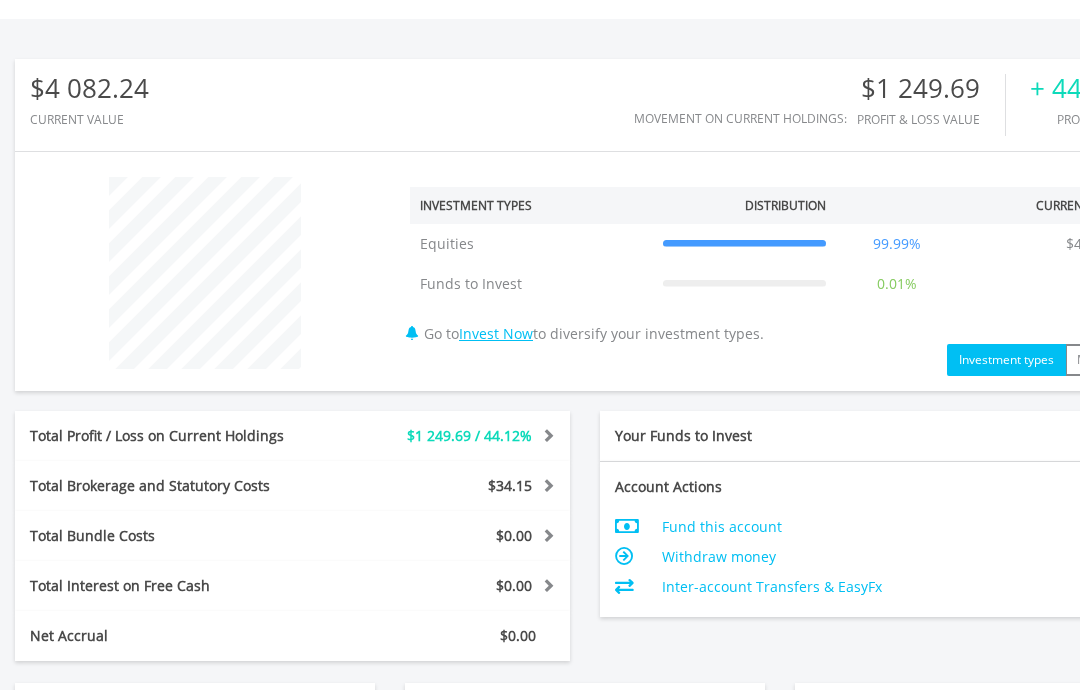 click on "﻿
Investment Types
Distribution
Current Value
Show All
Equities
Equities
$4 081.72
99.99%
$4 081.72
Funds to Invest
Funds to Invest
$0.52
0.01%
$0.52
Go to  Invest Now  to diversify your investment types." at bounding box center (775, 272) 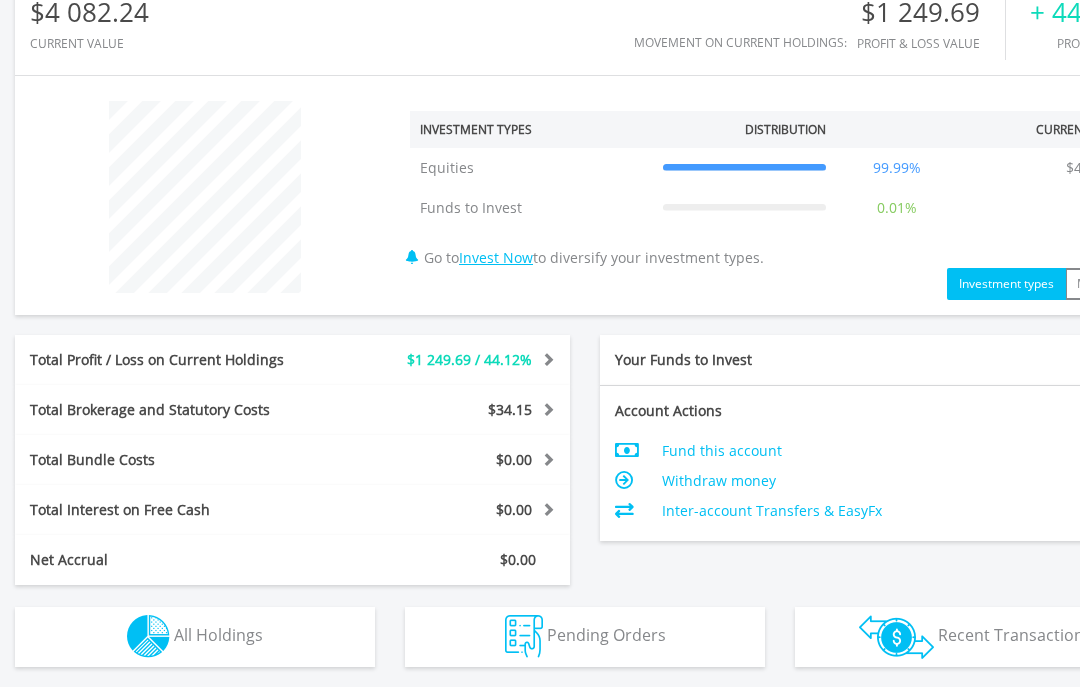 scroll, scrollTop: 726, scrollLeft: 0, axis: vertical 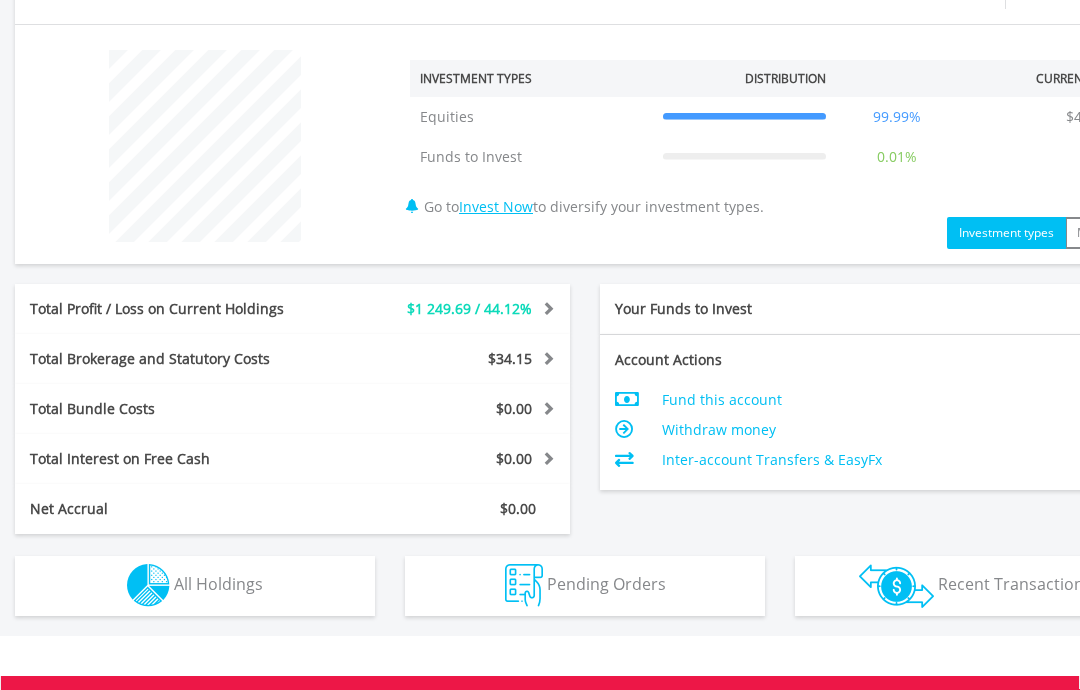 click on "All Holdings" at bounding box center (218, 585) 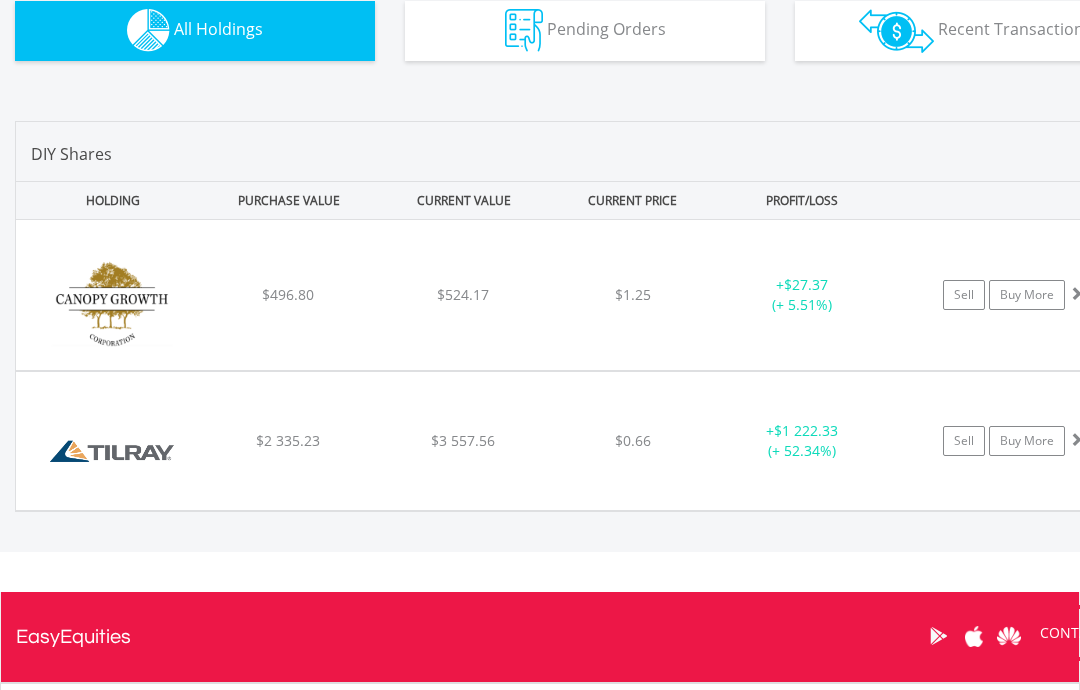 scroll, scrollTop: 1282, scrollLeft: 0, axis: vertical 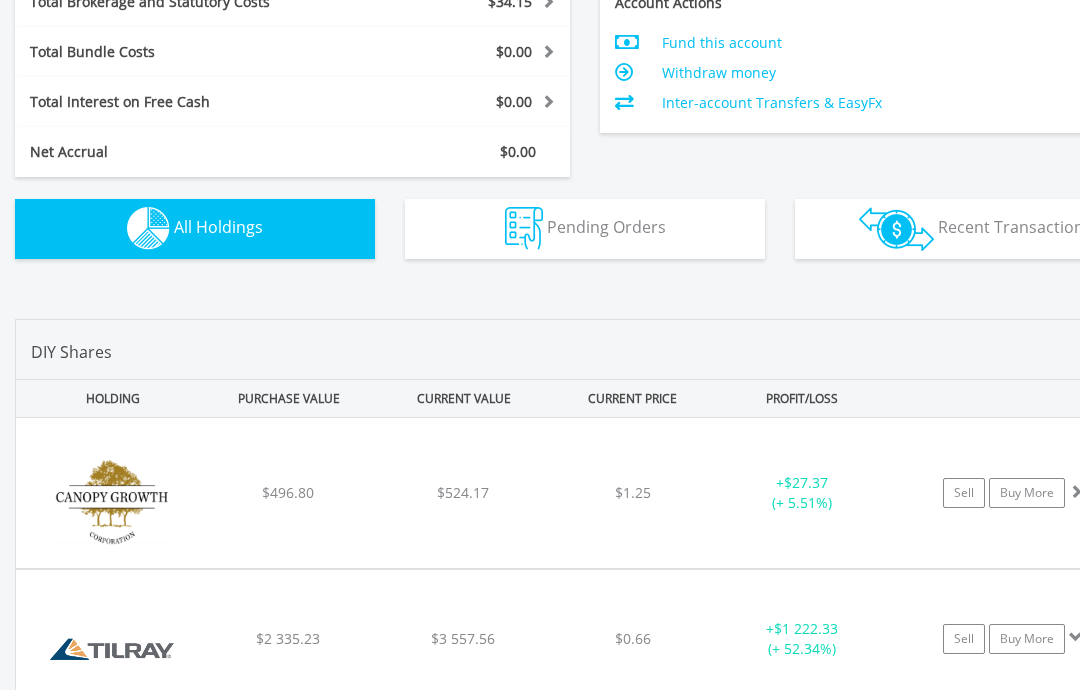click on "$524.17" at bounding box center [463, 492] 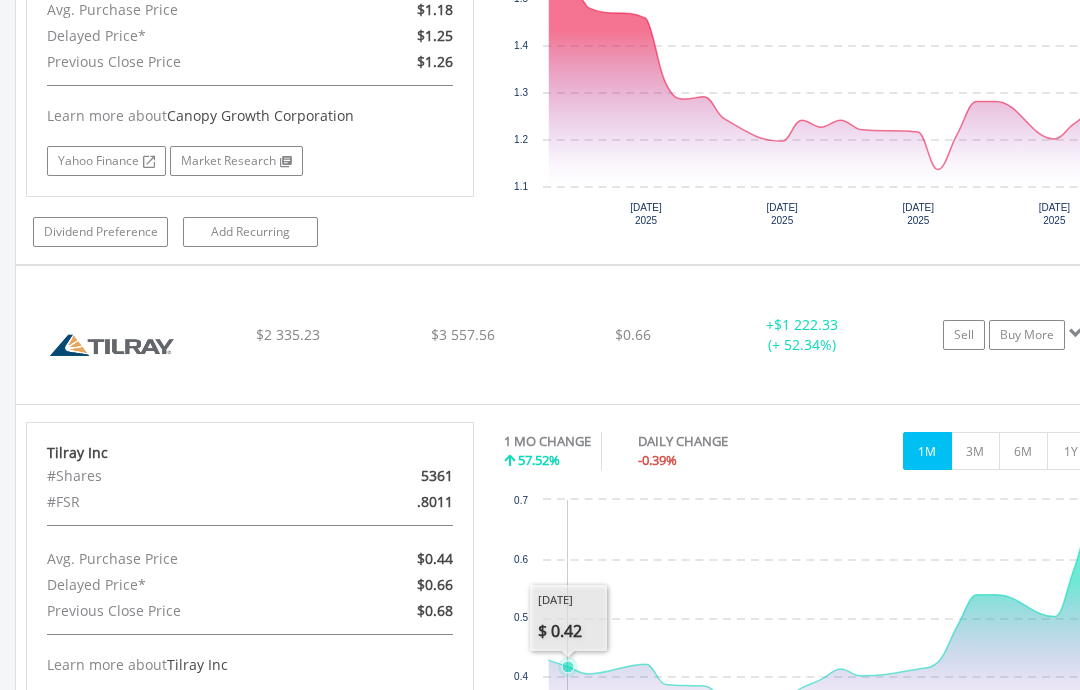 scroll, scrollTop: 1741, scrollLeft: 0, axis: vertical 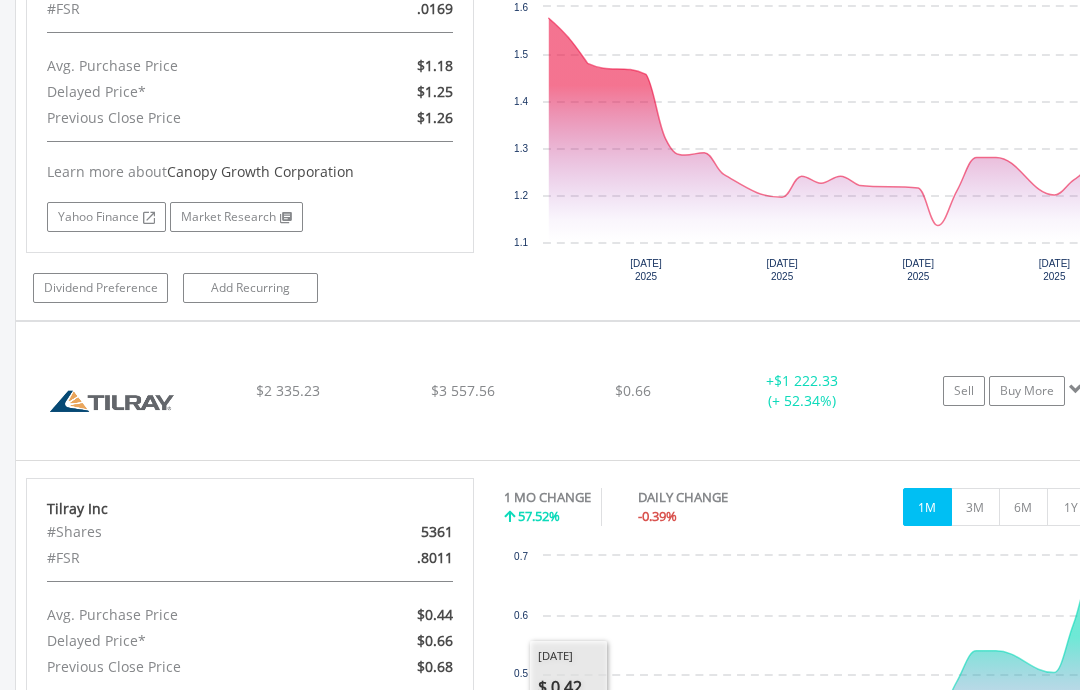 click on "$3 557.56" at bounding box center (463, -165) 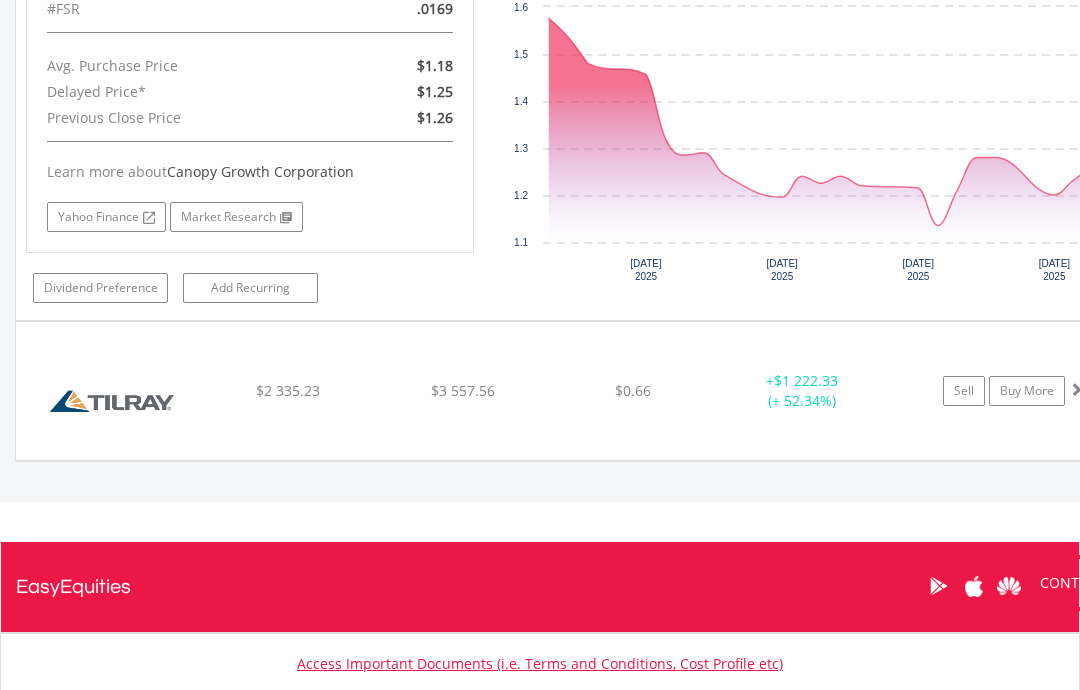 click on "$3 557.56" at bounding box center [463, -165] 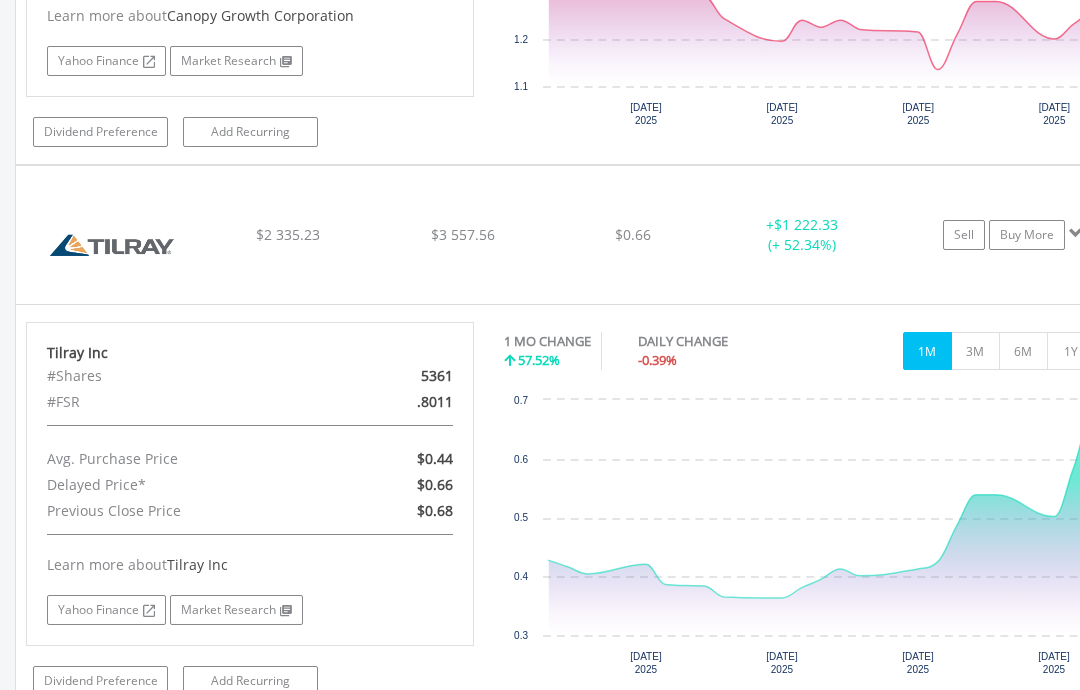 scroll, scrollTop: 1902, scrollLeft: 0, axis: vertical 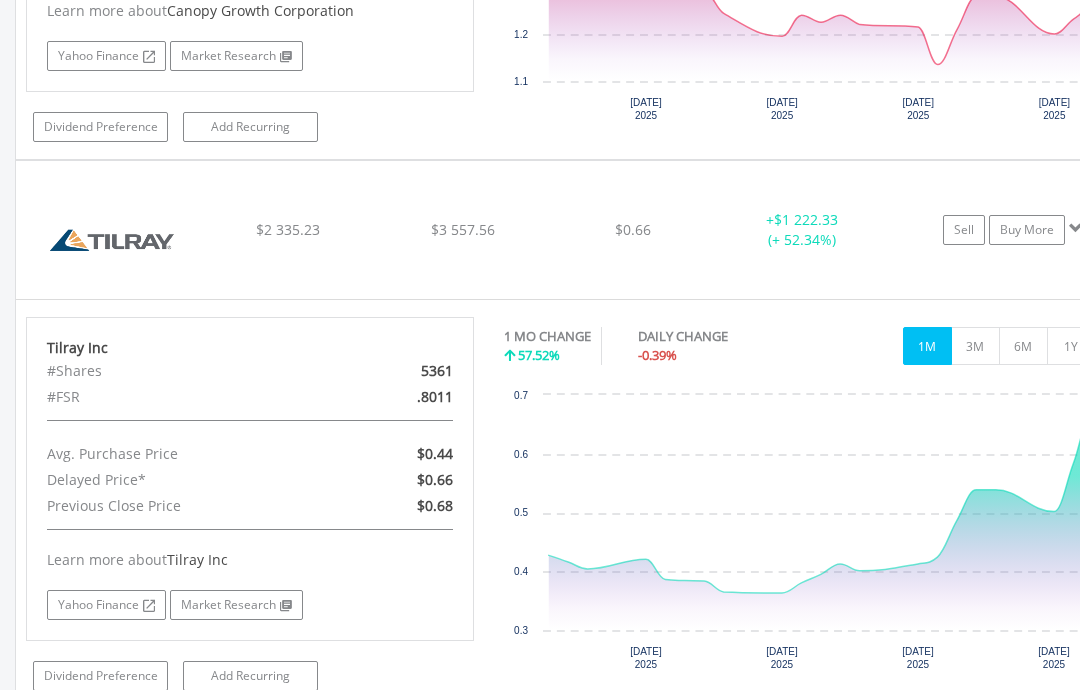 click on "3M" at bounding box center [975, 346] 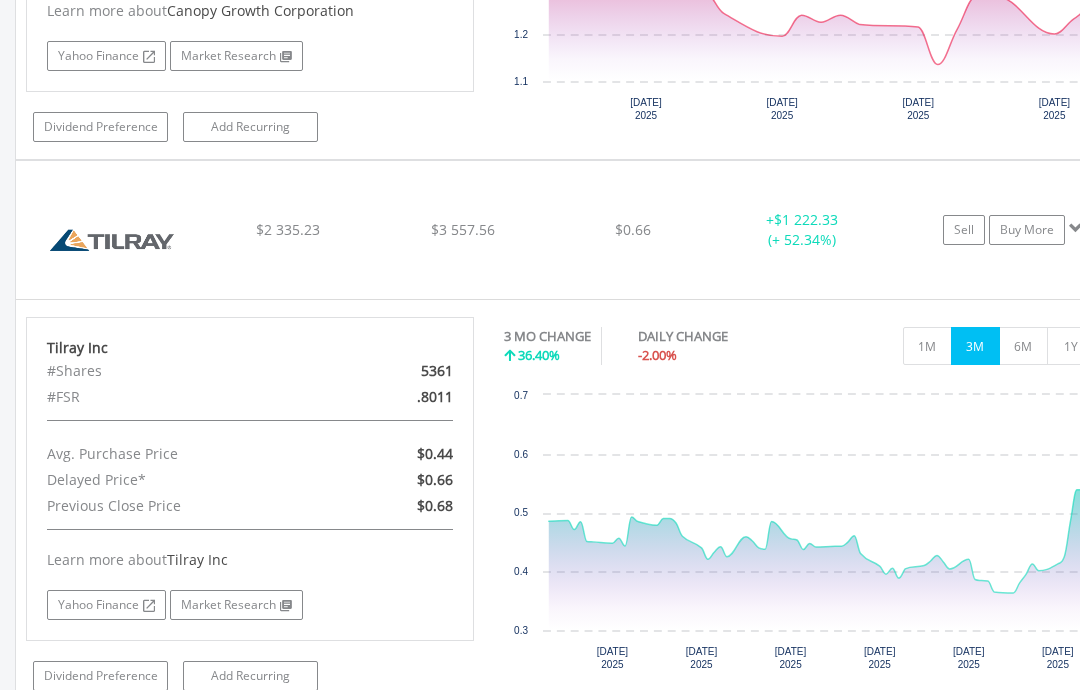 click on "6M" at bounding box center (1023, 346) 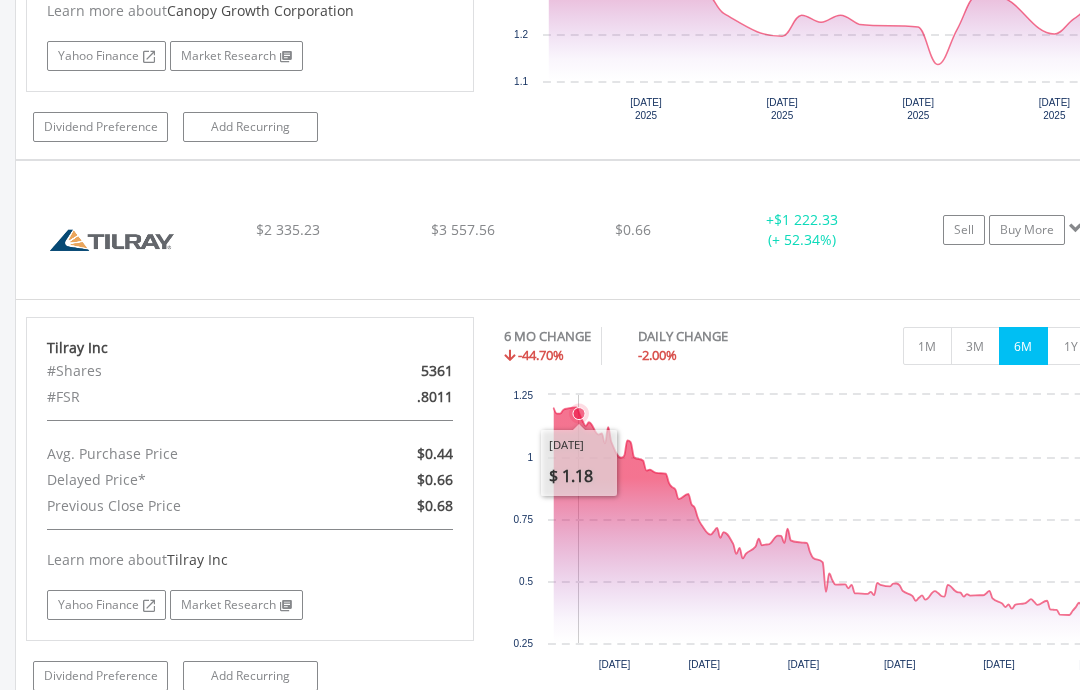 click 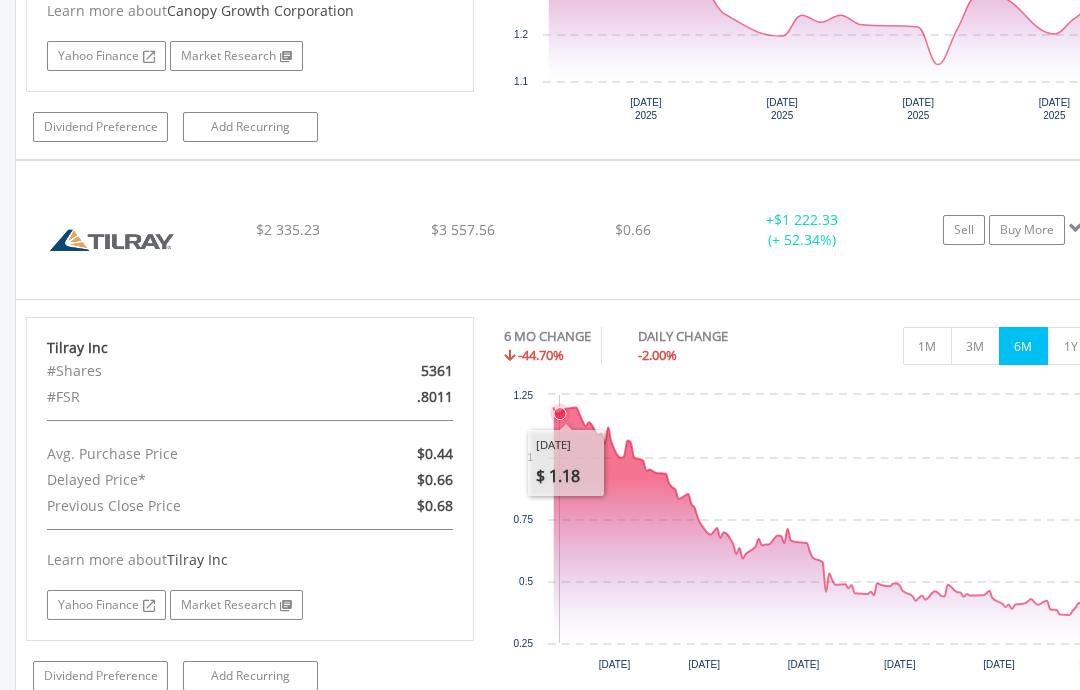 click 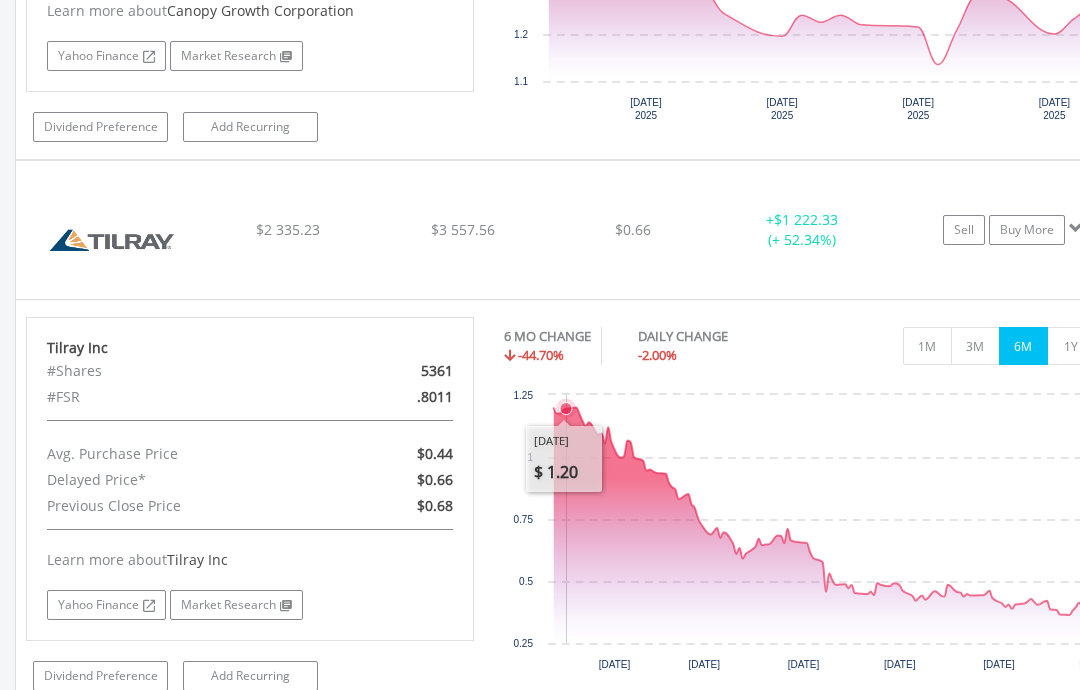 click 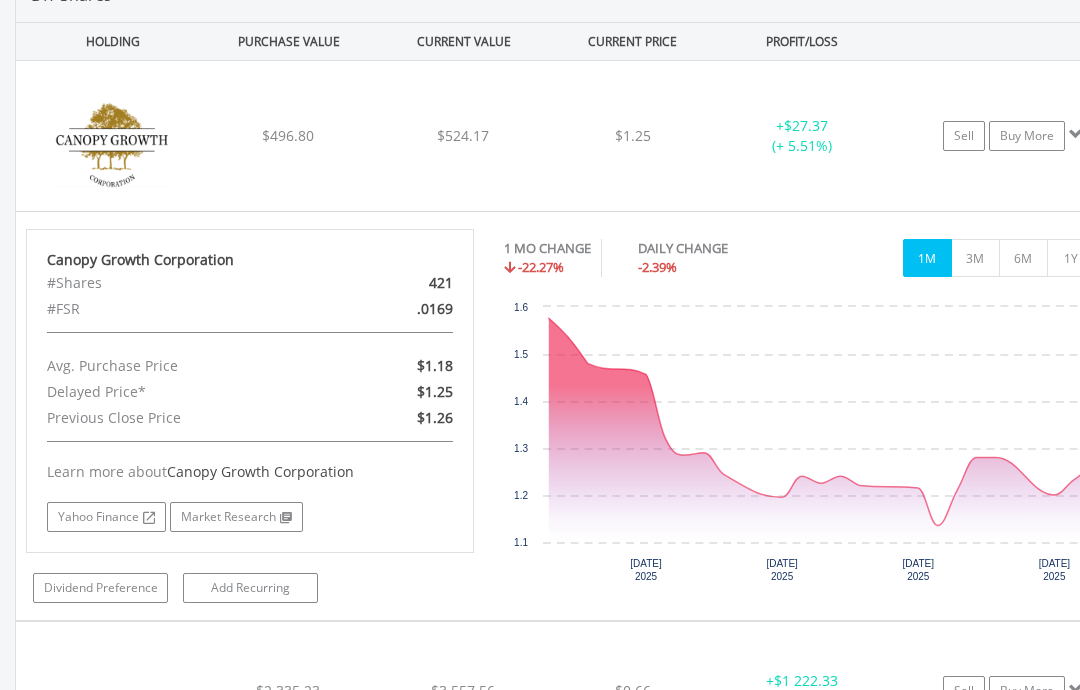 scroll, scrollTop: 1439, scrollLeft: 0, axis: vertical 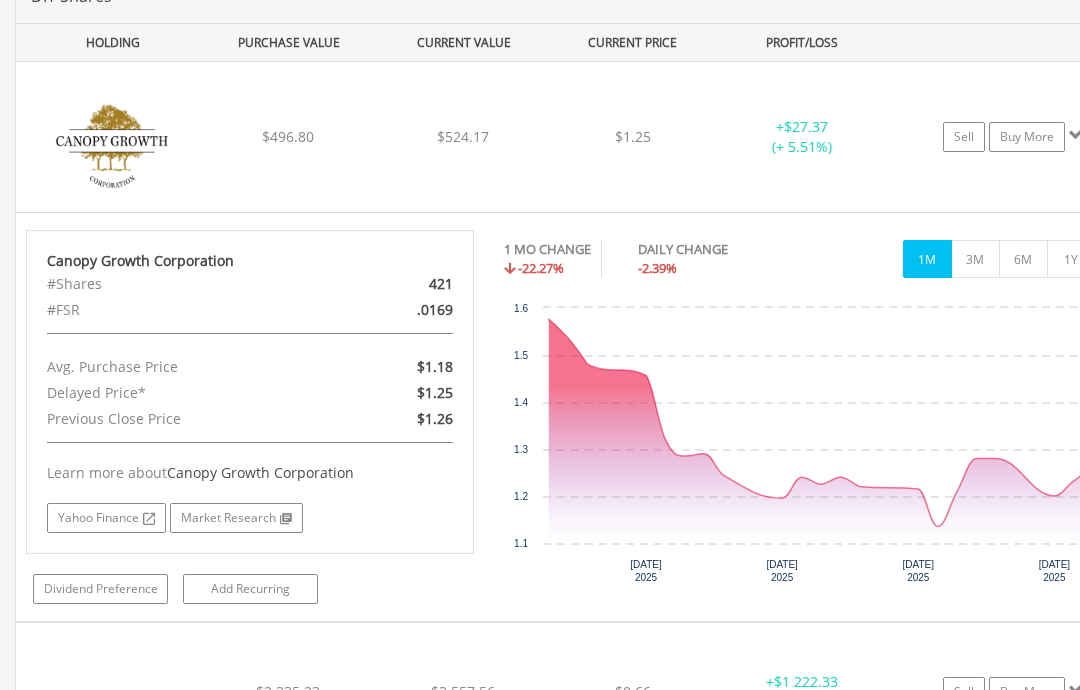click on "3M" at bounding box center [975, 260] 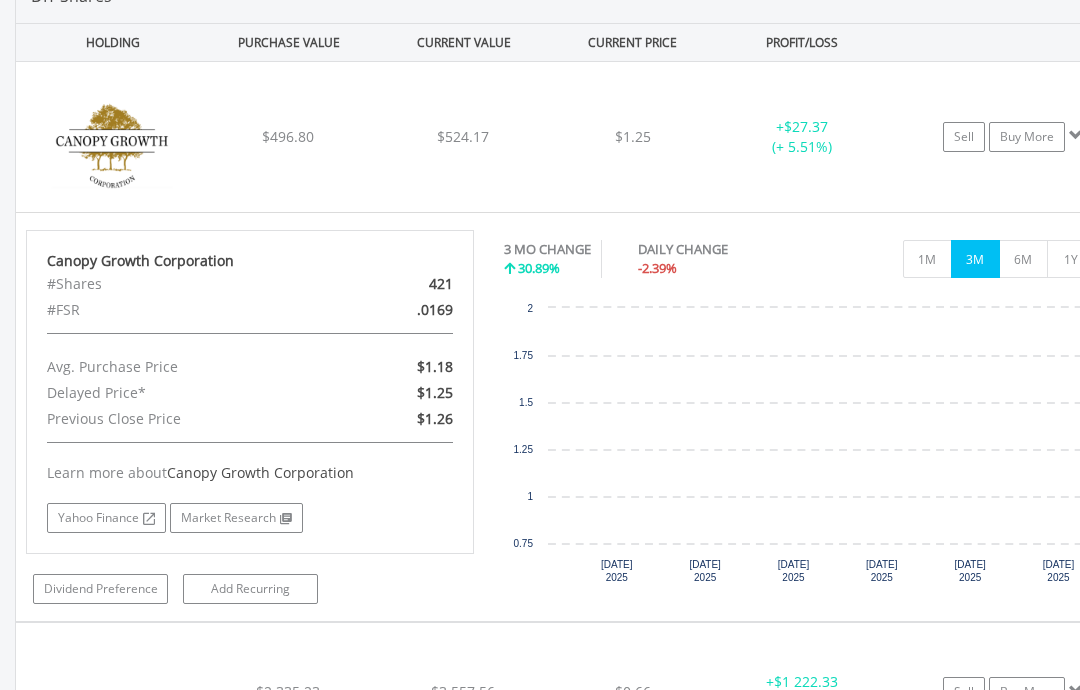 scroll, scrollTop: 1440, scrollLeft: 0, axis: vertical 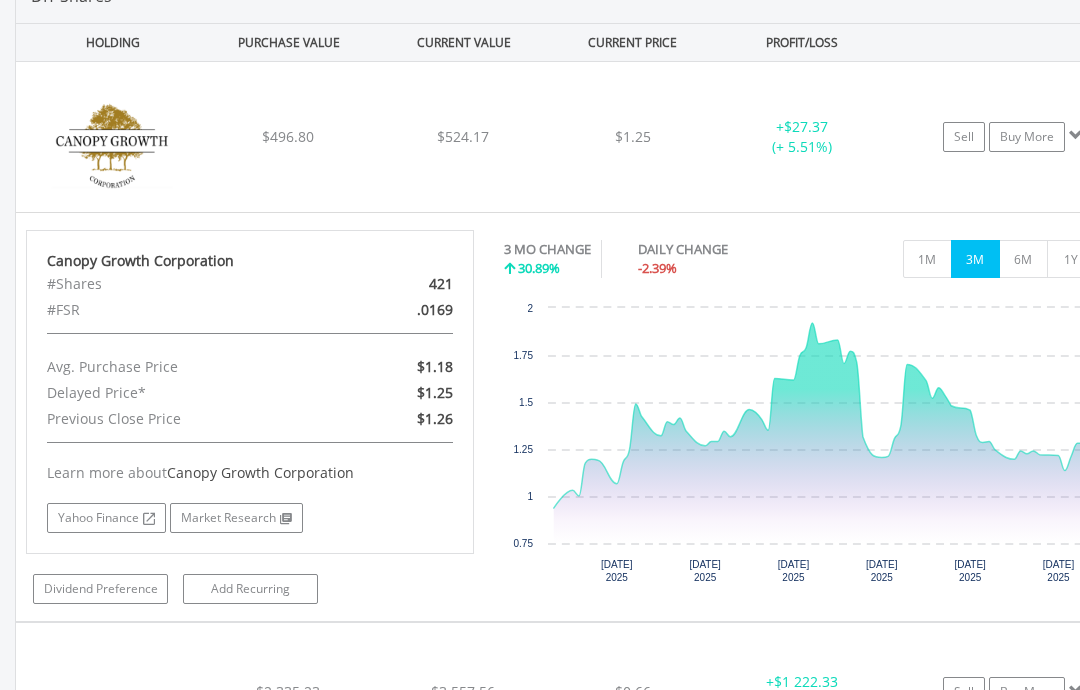click on "6M" at bounding box center (1023, 259) 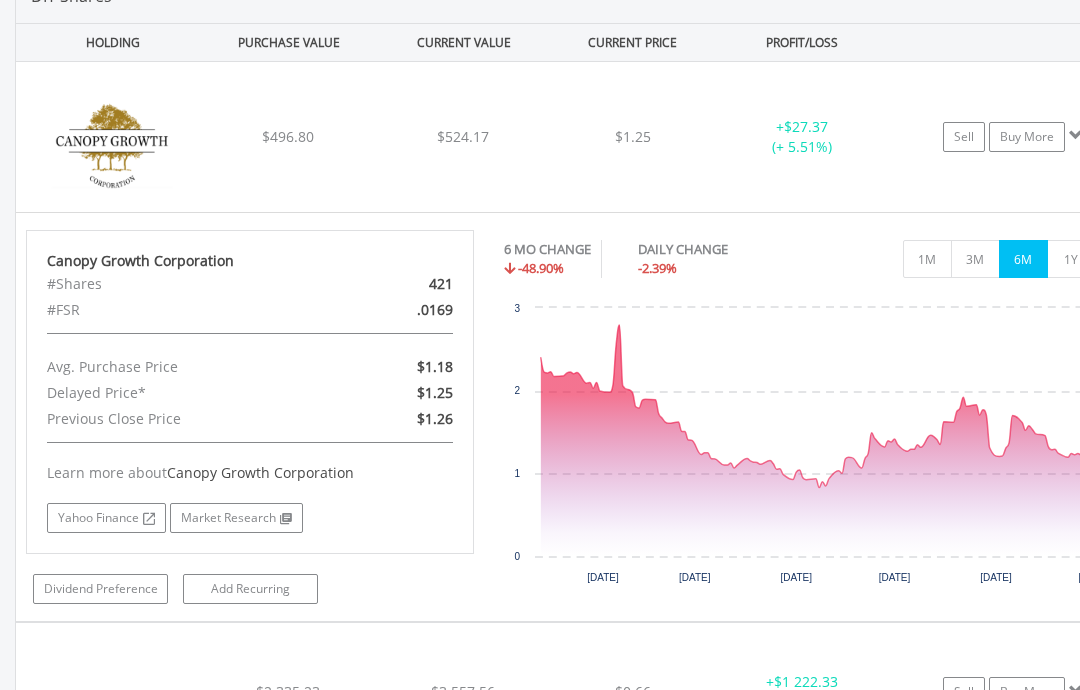 click on "1Y" at bounding box center (1071, 259) 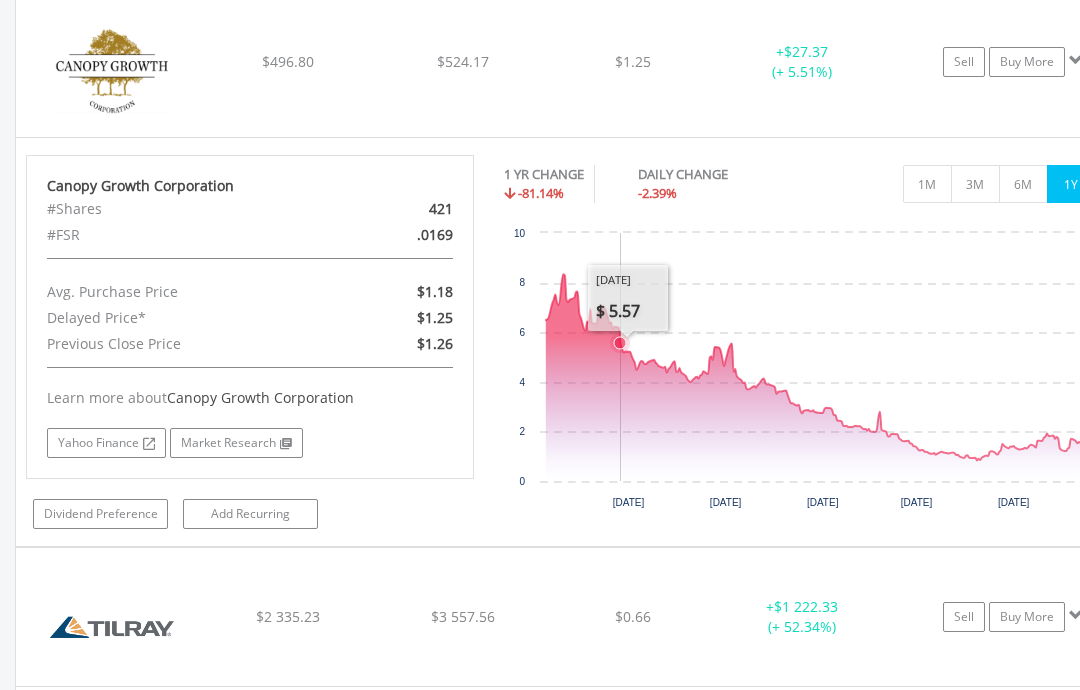 scroll, scrollTop: 1516, scrollLeft: 0, axis: vertical 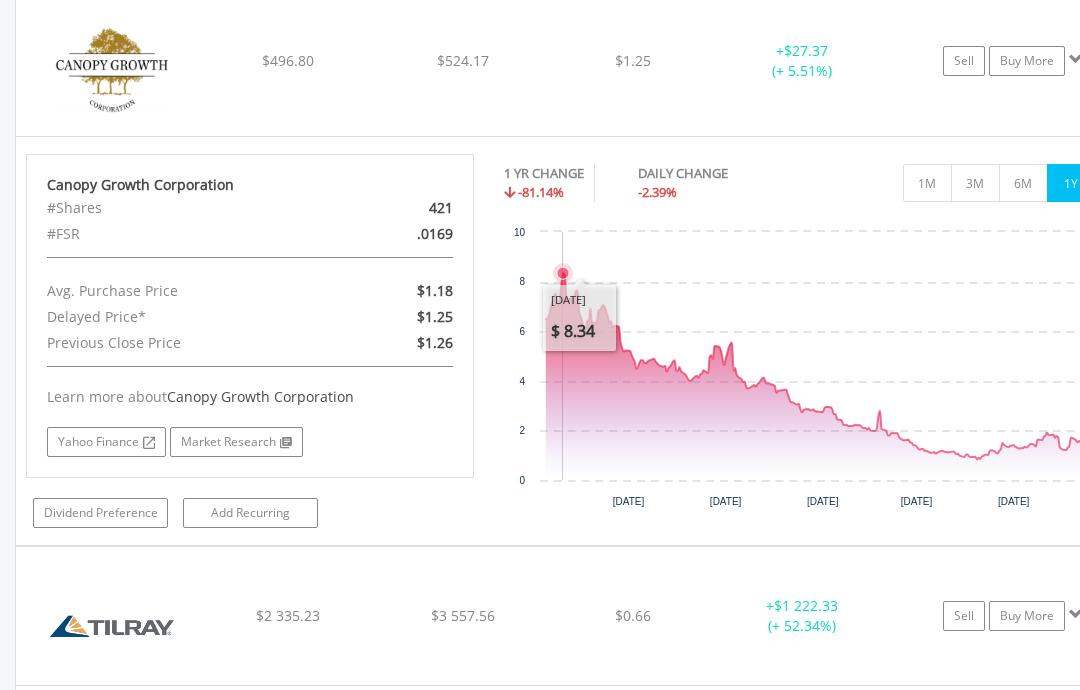 click 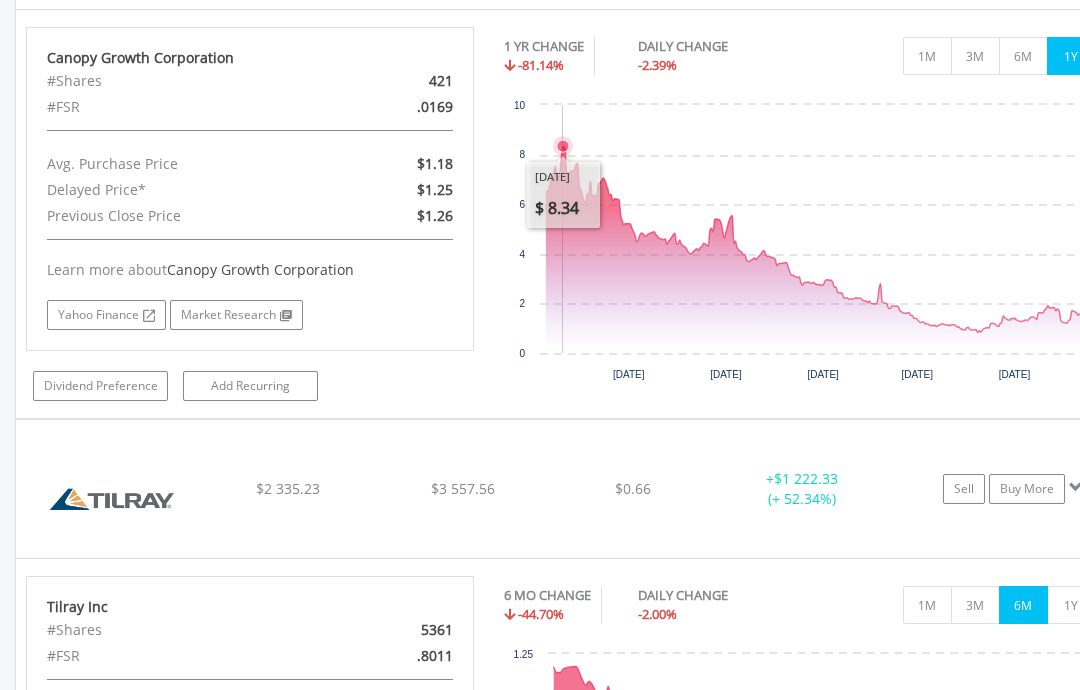scroll, scrollTop: 1647, scrollLeft: 0, axis: vertical 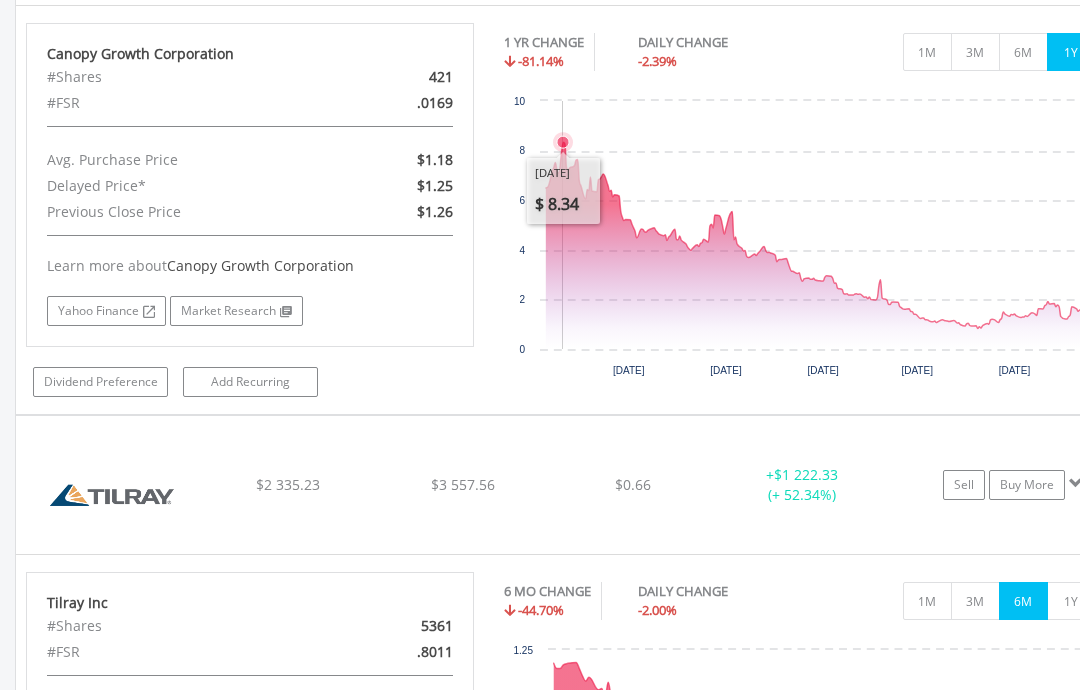 click on "1Y" at bounding box center (1071, 601) 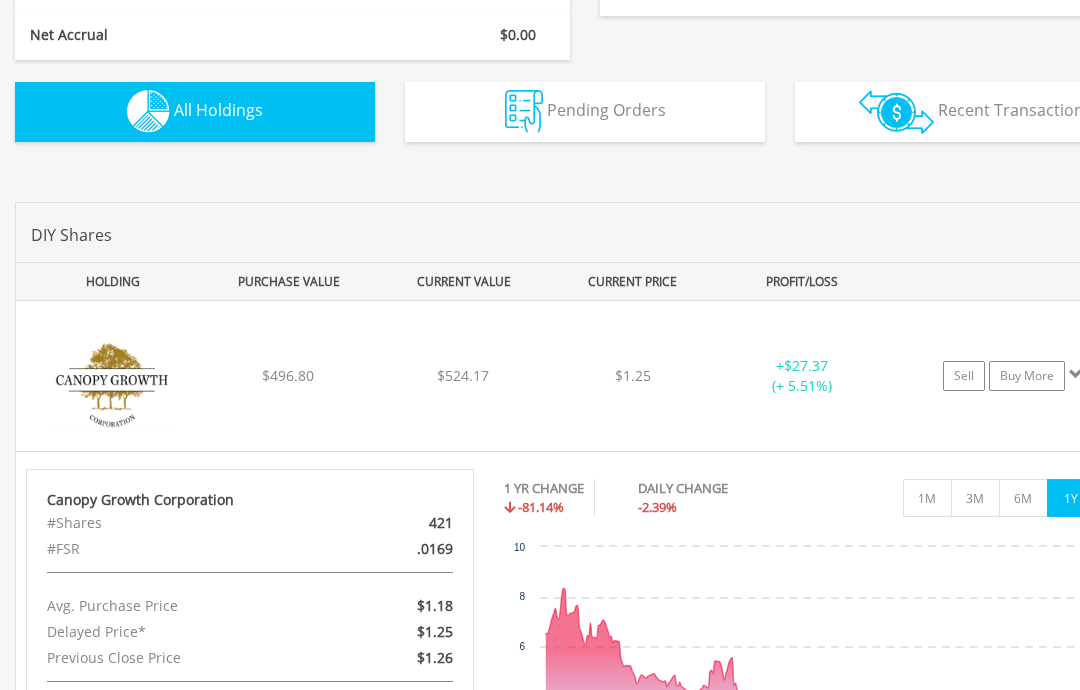 scroll, scrollTop: 1195, scrollLeft: 0, axis: vertical 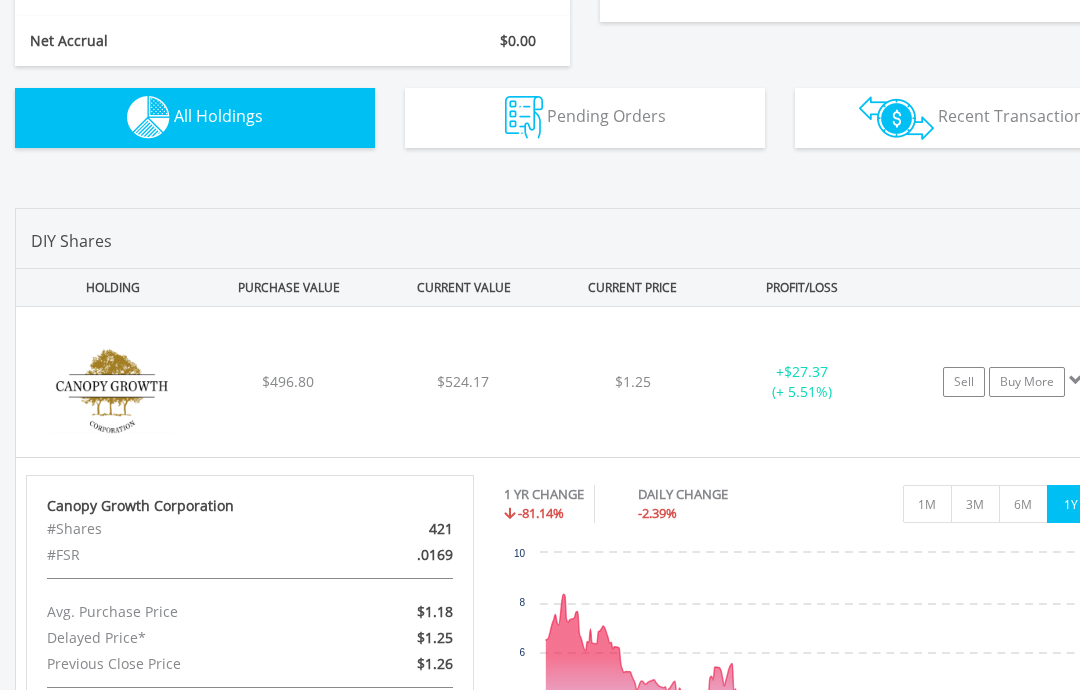 click on "All Holdings" at bounding box center (218, 116) 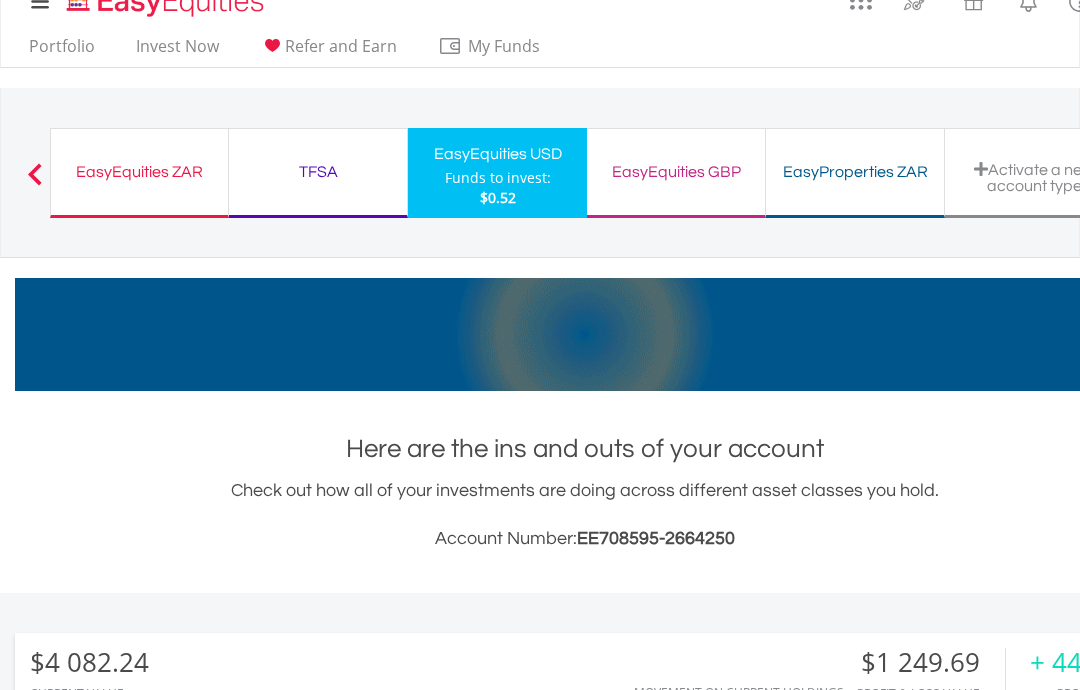 scroll, scrollTop: 0, scrollLeft: 0, axis: both 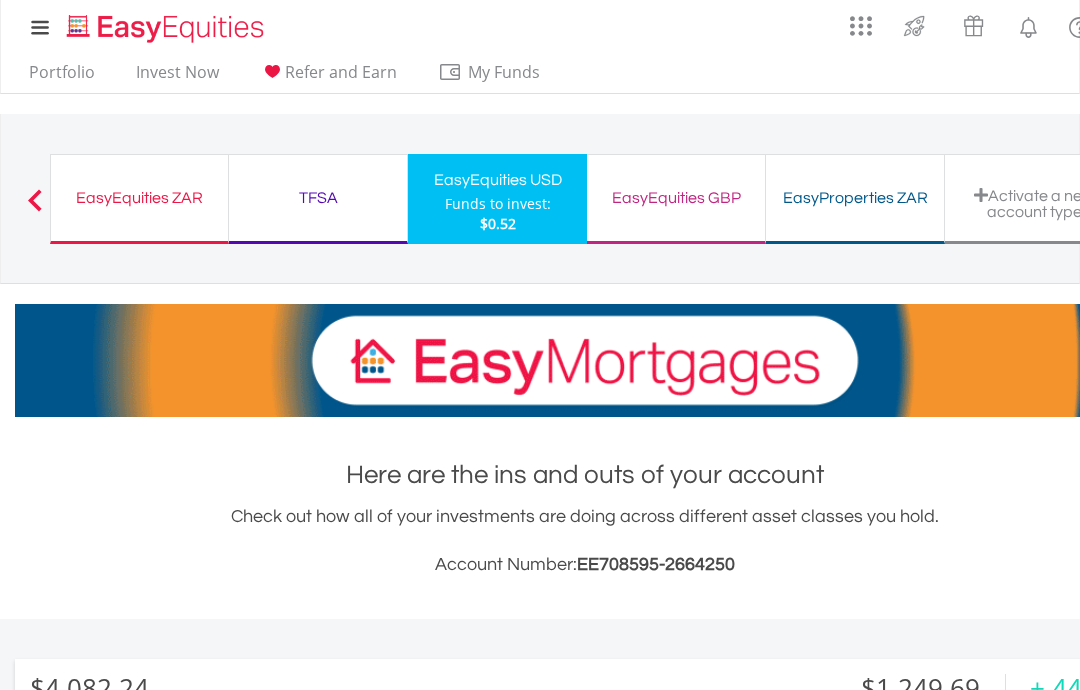 click on "Portfolio" at bounding box center (62, 77) 